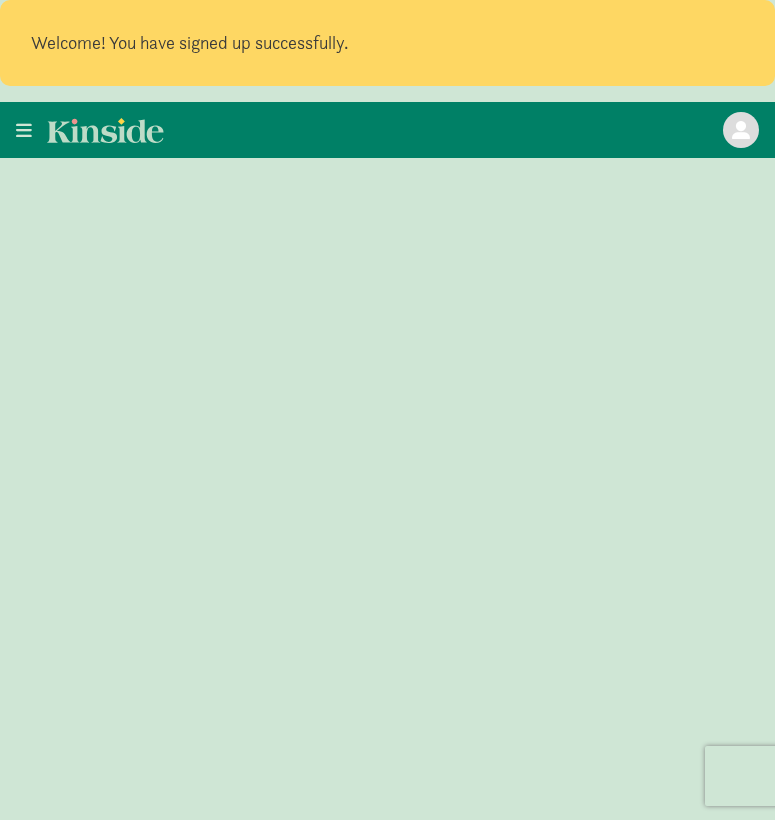 scroll, scrollTop: 0, scrollLeft: 0, axis: both 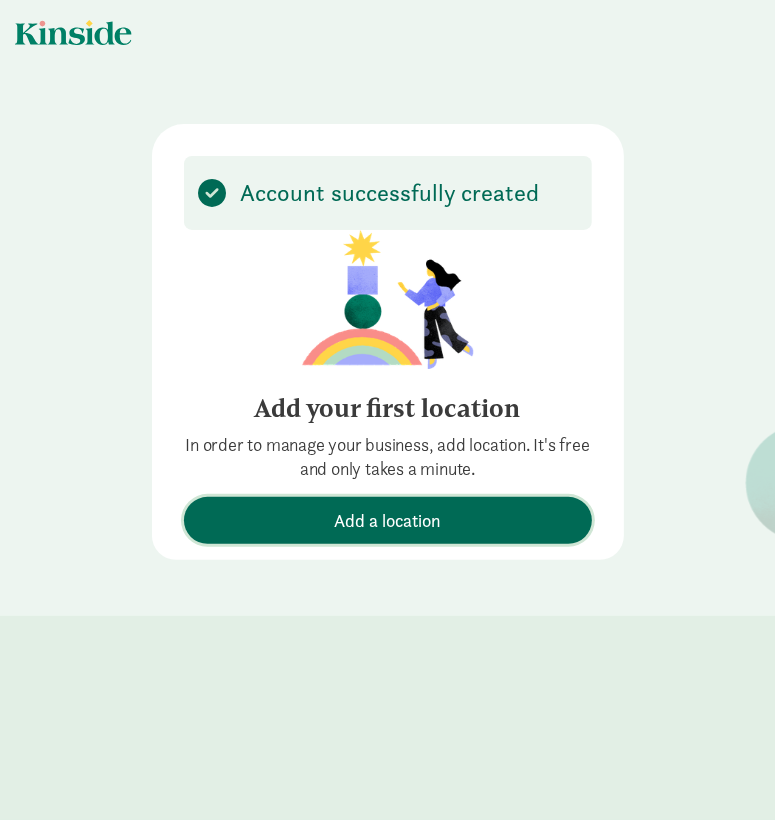 click on "Add a location" at bounding box center (387, 520) 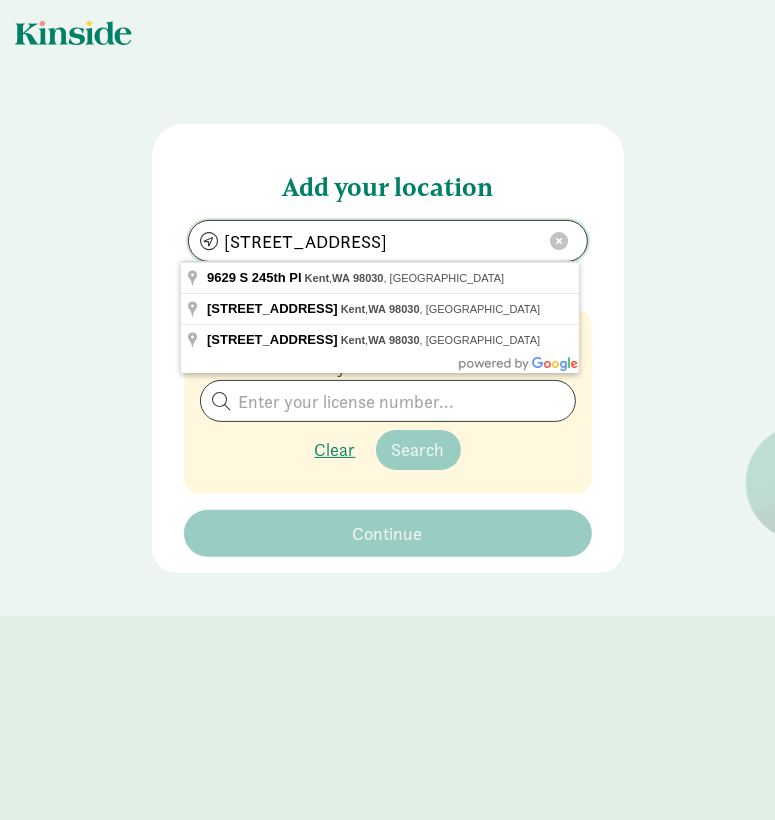 drag, startPoint x: 255, startPoint y: 238, endPoint x: 174, endPoint y: 233, distance: 81.154175 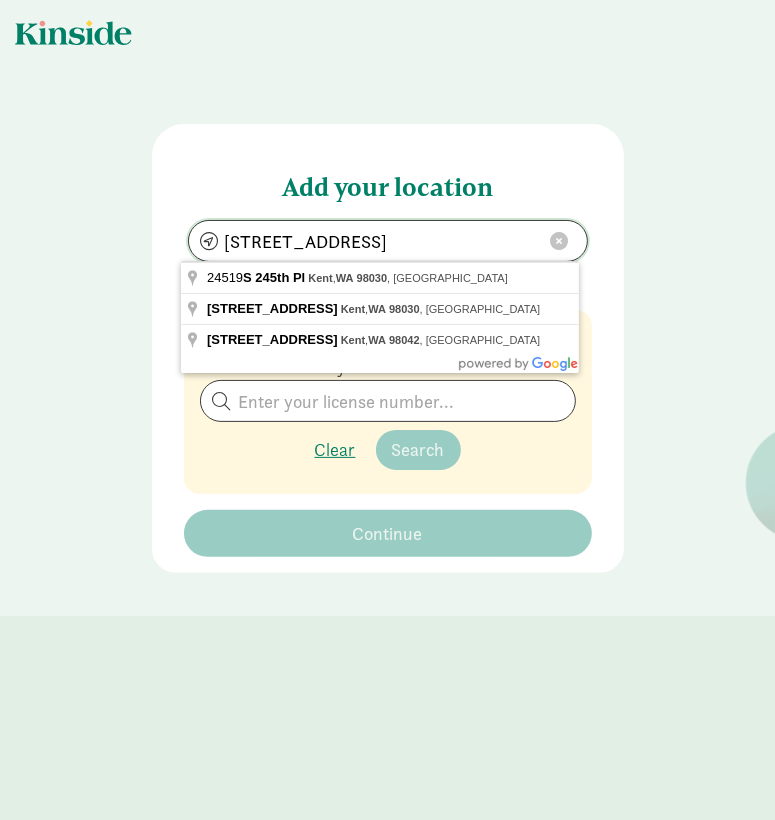 drag, startPoint x: 352, startPoint y: 239, endPoint x: 270, endPoint y: 237, distance: 82.02438 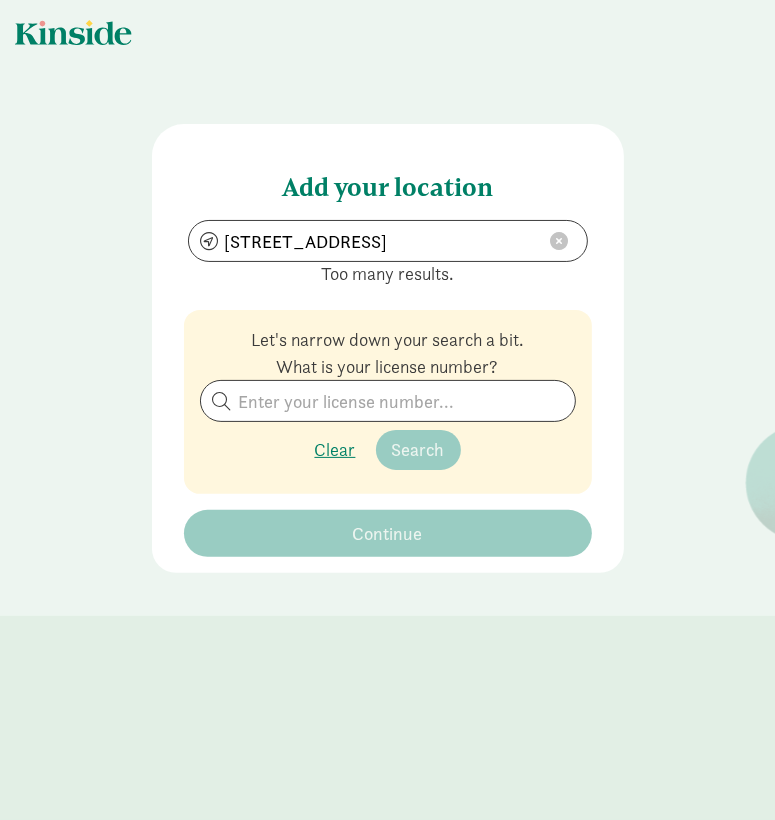 type on "[STREET_ADDRESS]" 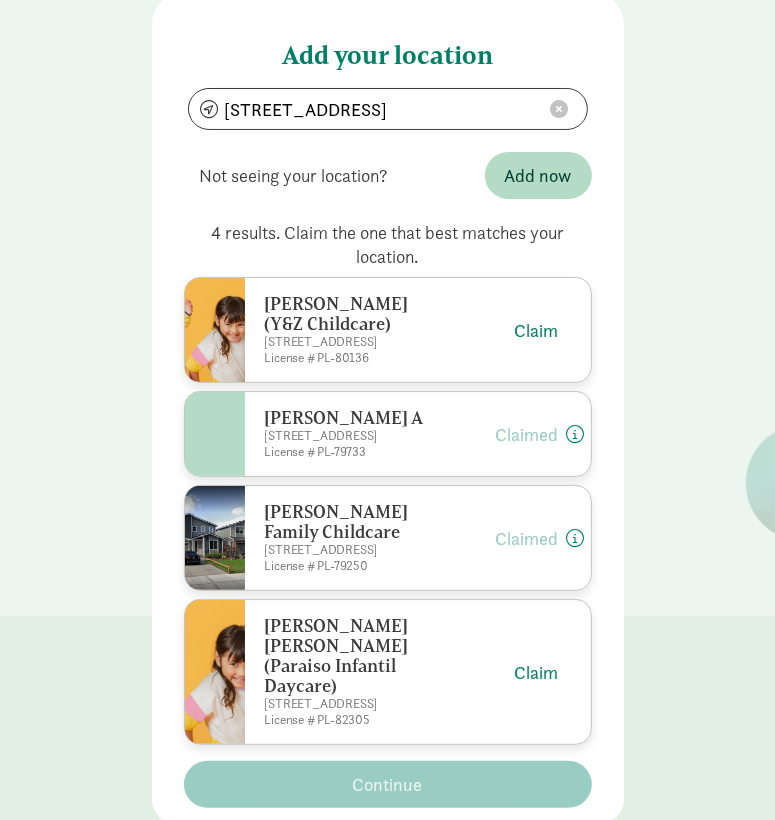 scroll, scrollTop: 134, scrollLeft: 0, axis: vertical 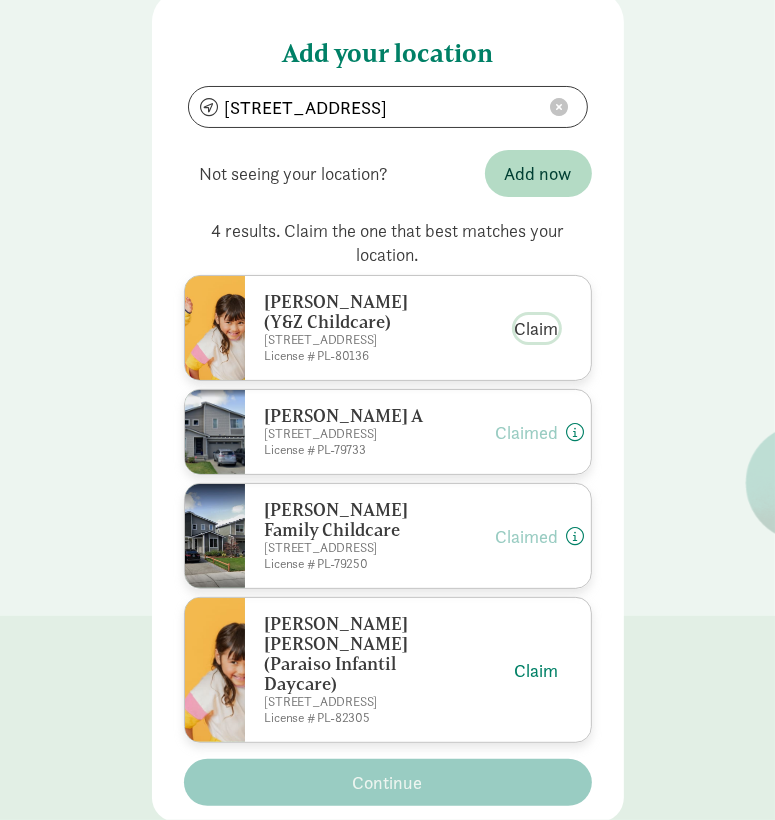 click on "Claim" at bounding box center (537, 328) 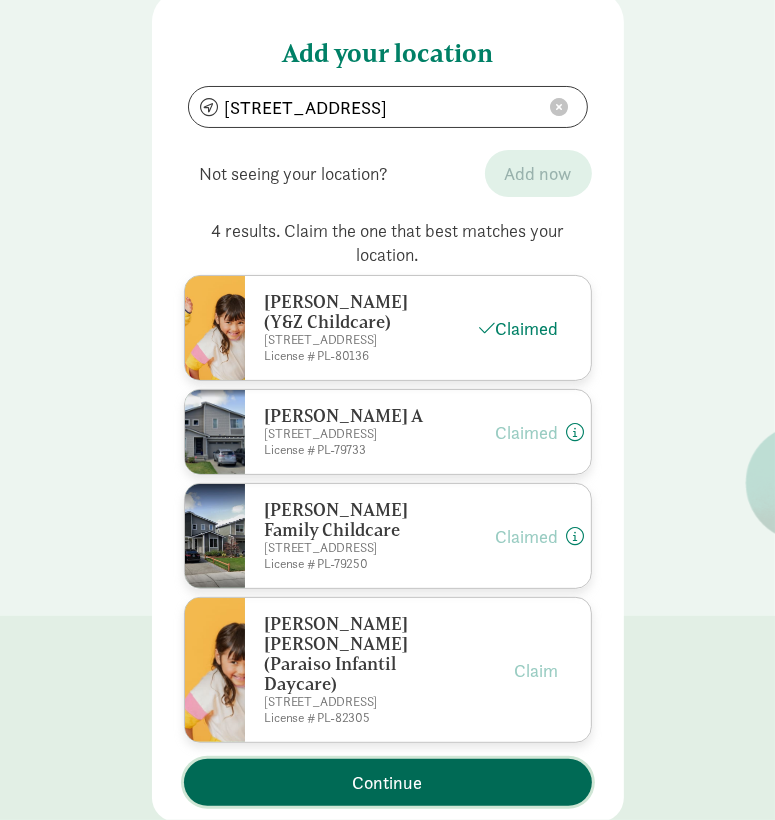 click on "Continue" at bounding box center (388, 782) 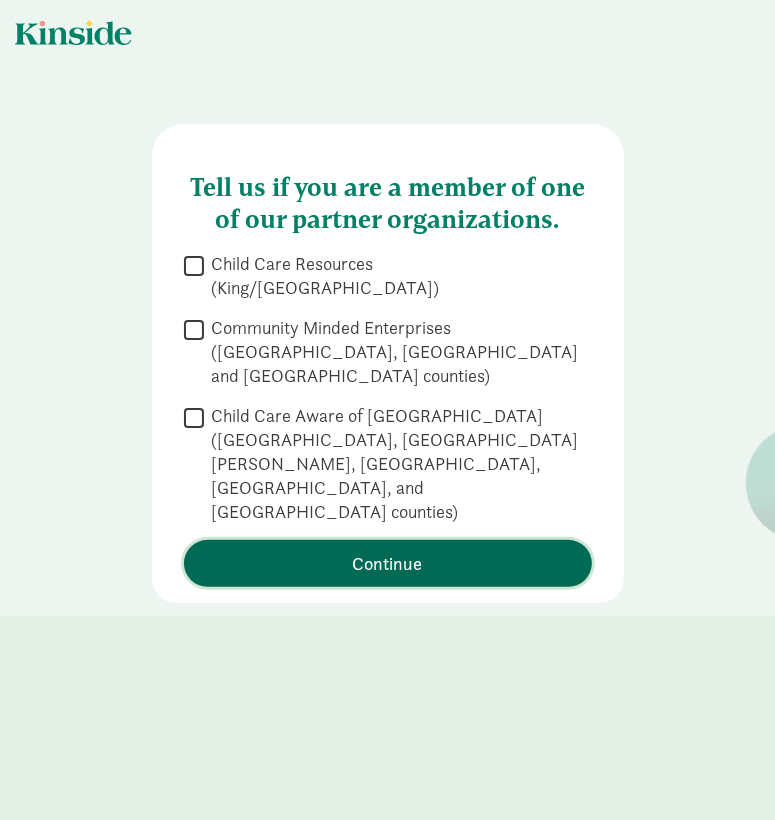 scroll, scrollTop: 0, scrollLeft: 0, axis: both 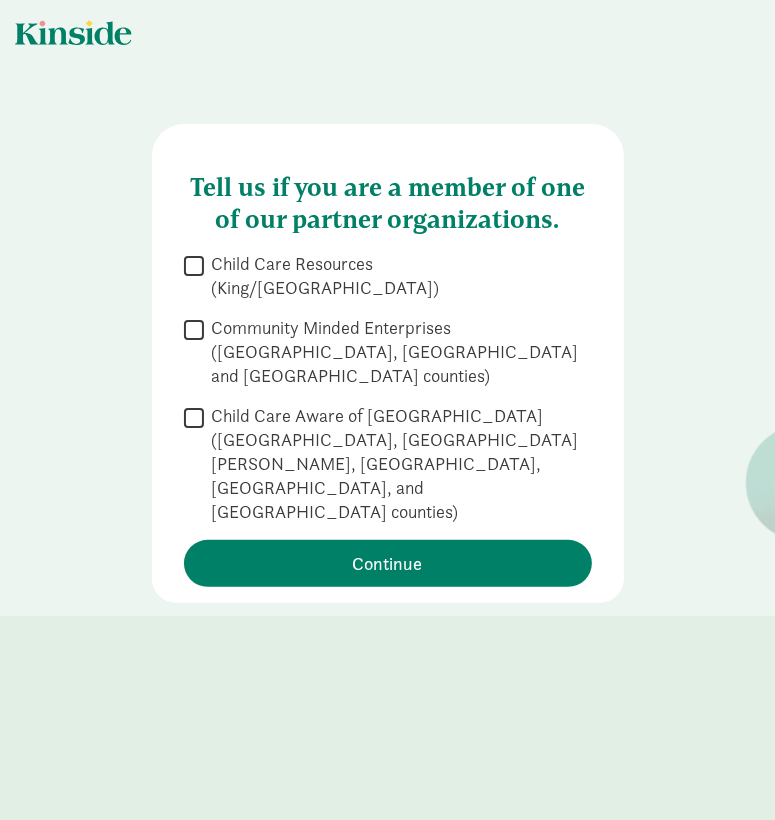 click on "Child Care Resources (King/[GEOGRAPHIC_DATA])" at bounding box center (398, 276) 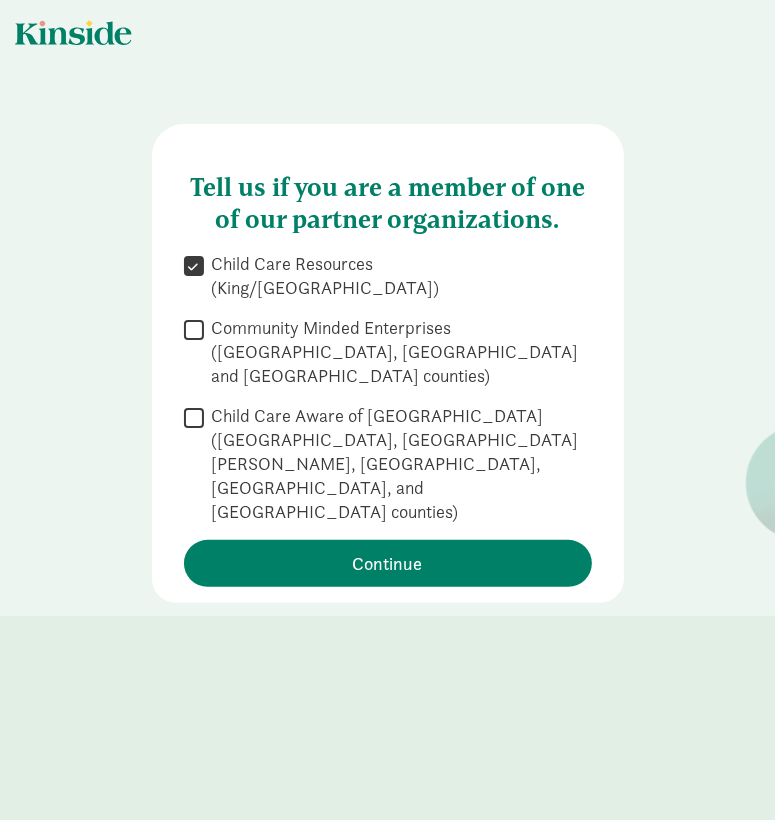 click on "Child Care Aware of [GEOGRAPHIC_DATA] ([GEOGRAPHIC_DATA], [GEOGRAPHIC_DATA][PERSON_NAME], [GEOGRAPHIC_DATA], [GEOGRAPHIC_DATA], and [GEOGRAPHIC_DATA] counties)" at bounding box center [398, 464] 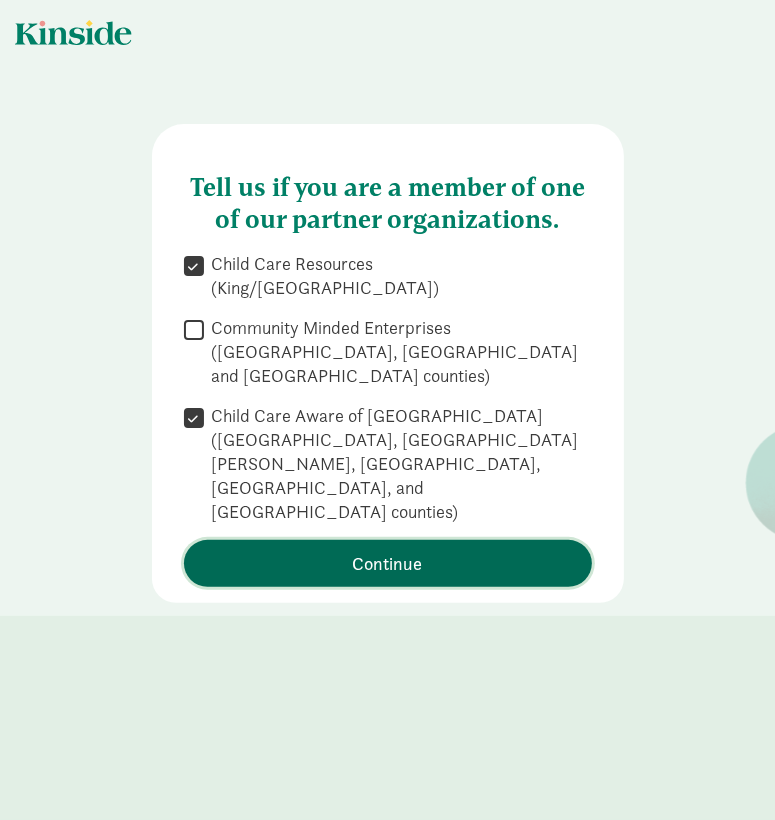 click on "Continue" at bounding box center [388, 563] 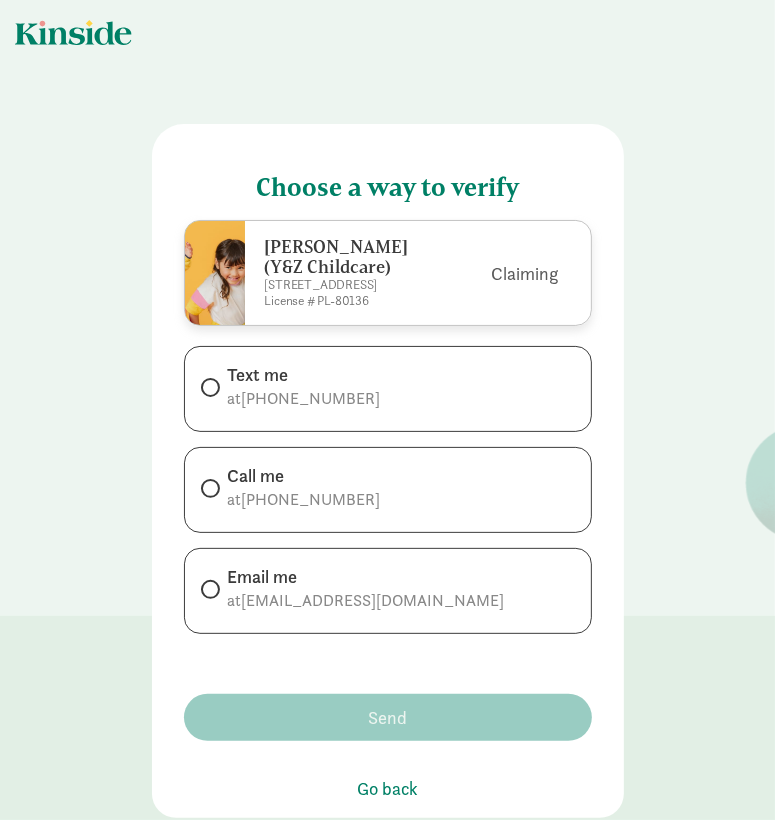 click on "Text me" at bounding box center [304, 375] 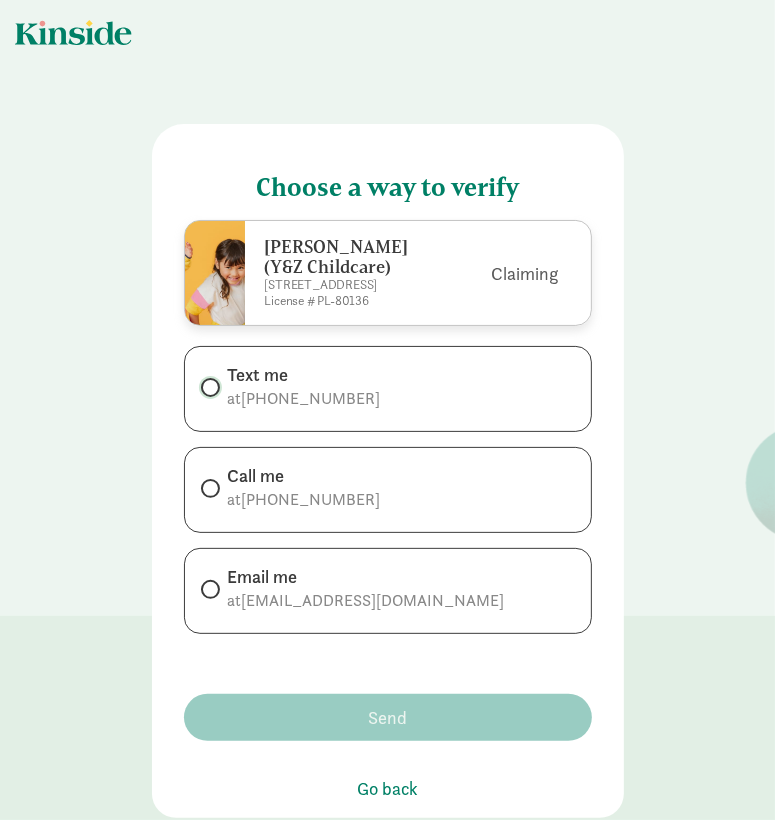 click on "Text me
at  [PHONE_NUMBER]" at bounding box center (207, 387) 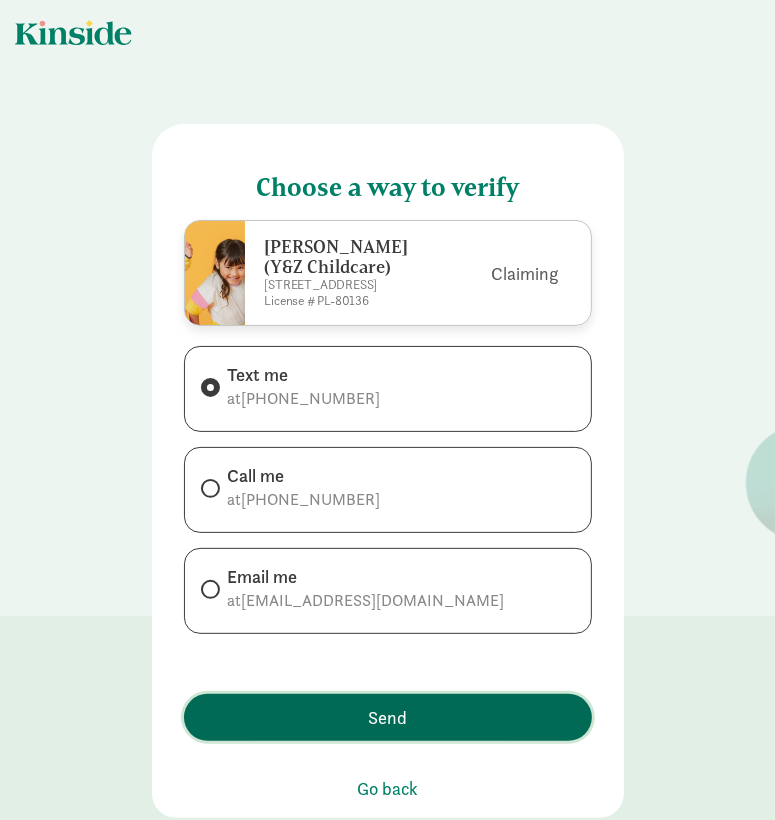 click on "Send" at bounding box center [388, 717] 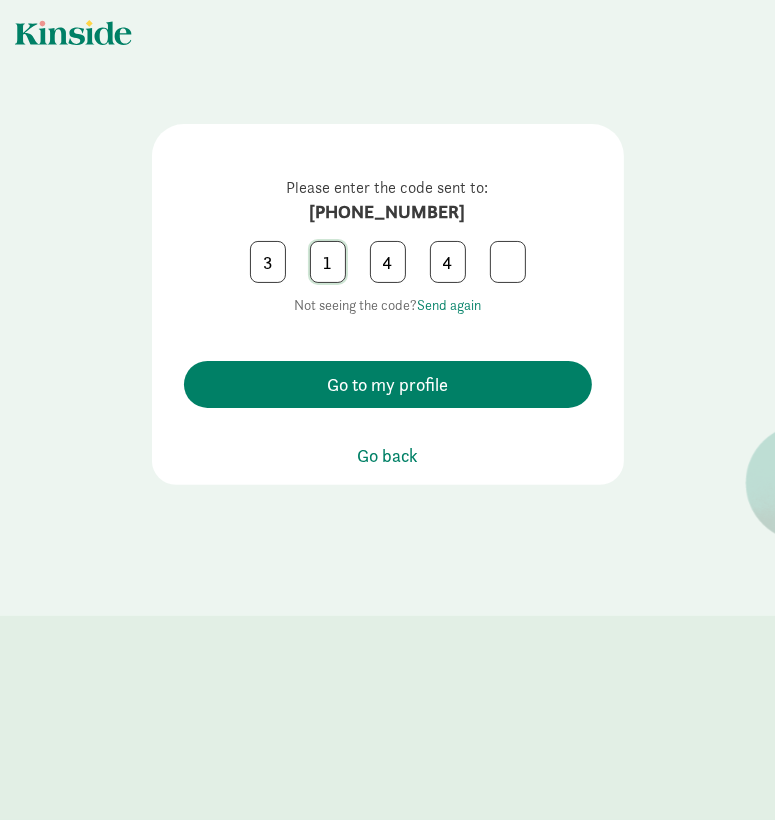 click on "1" 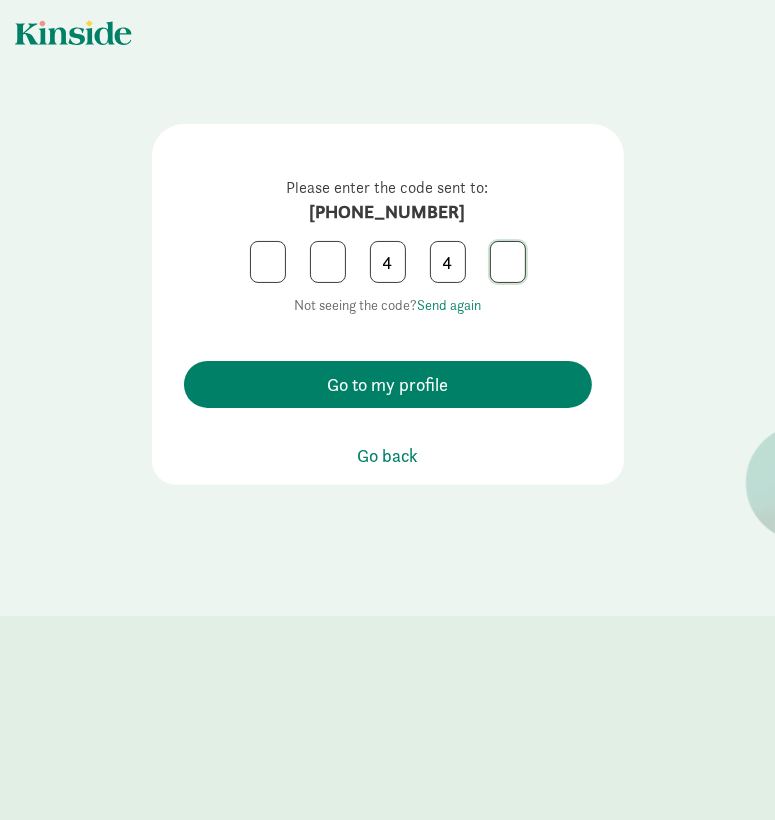 click 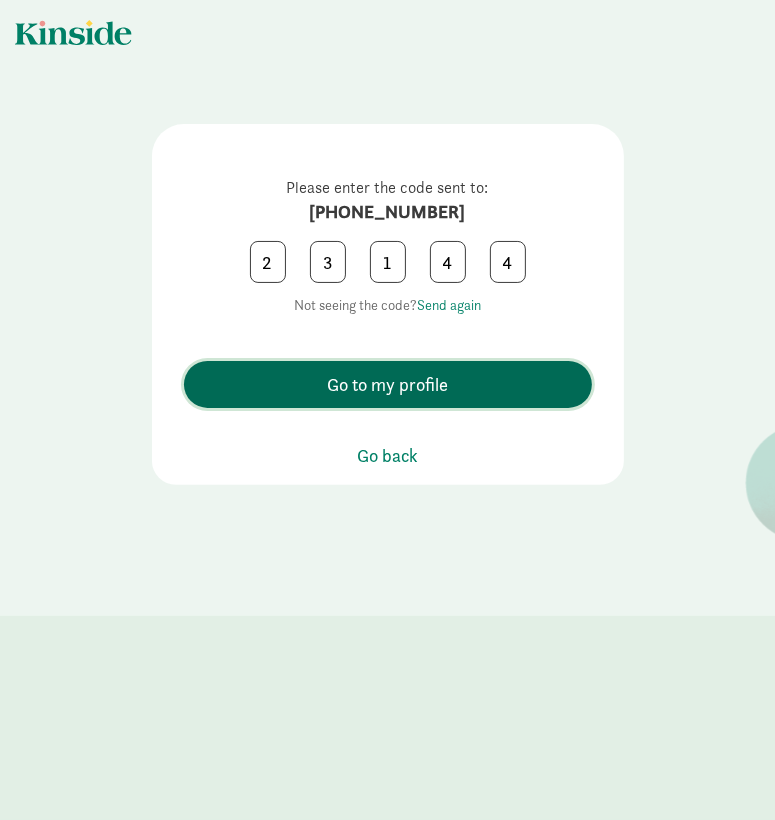 click on "Go to my profile" at bounding box center (388, 384) 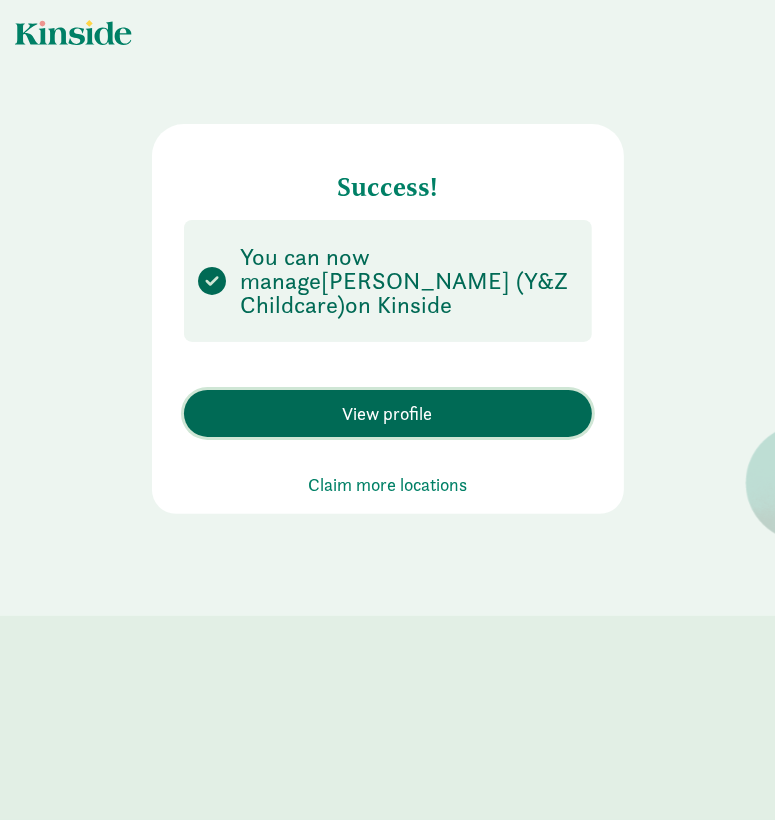 click on "View profile" at bounding box center [388, 413] 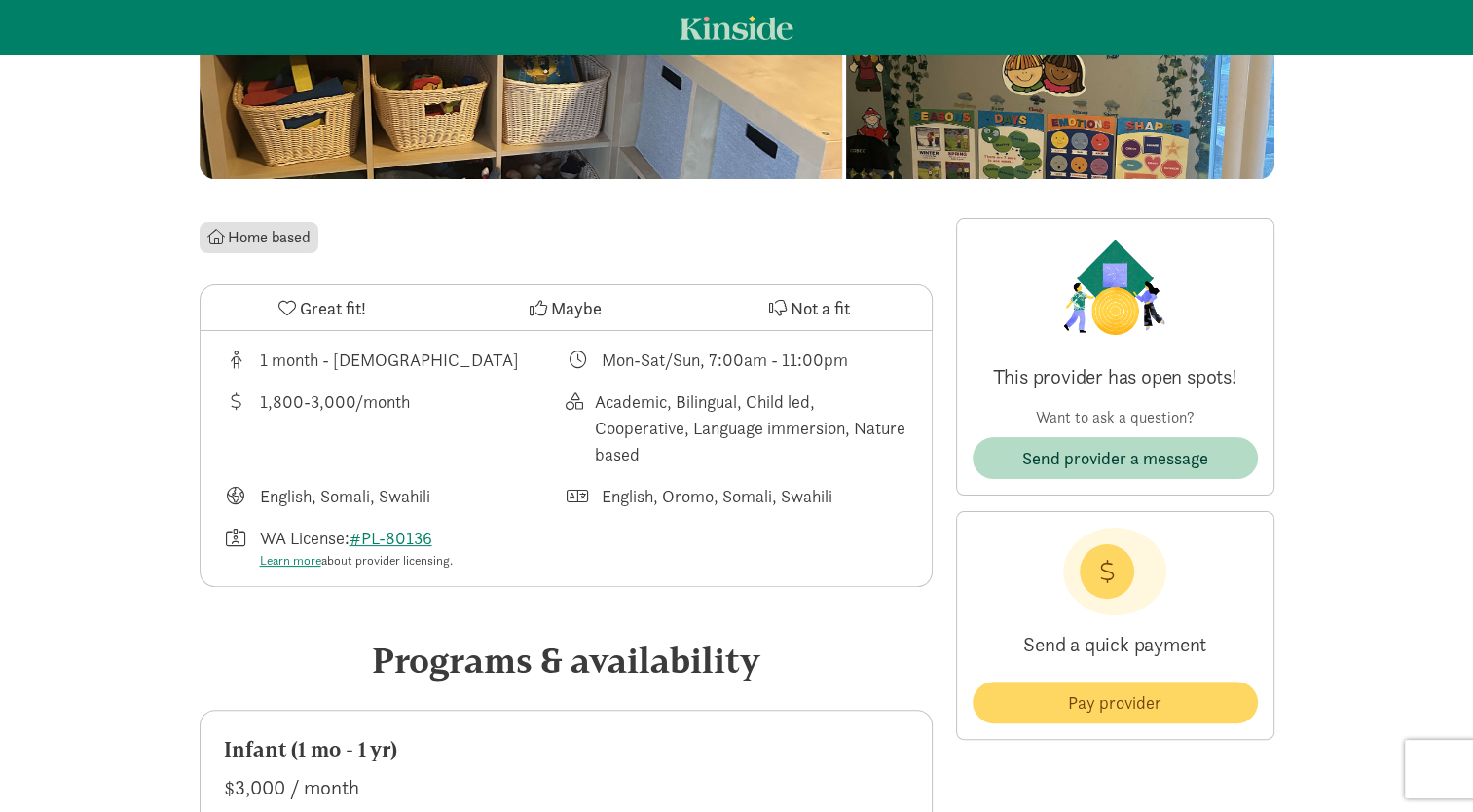 scroll, scrollTop: 0, scrollLeft: 0, axis: both 